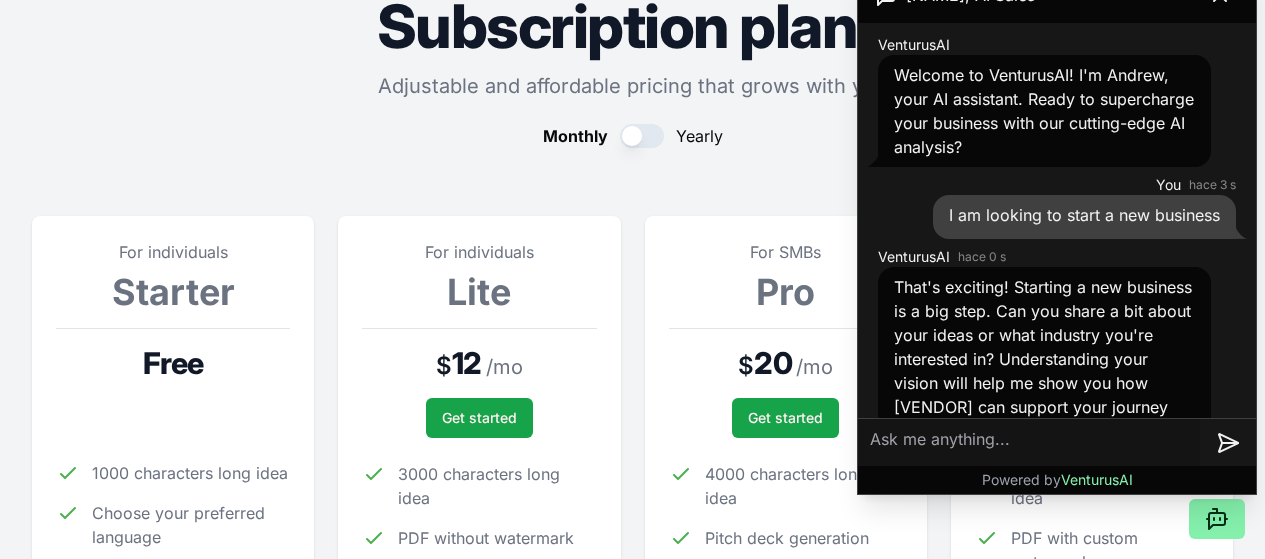 scroll, scrollTop: 200, scrollLeft: 0, axis: vertical 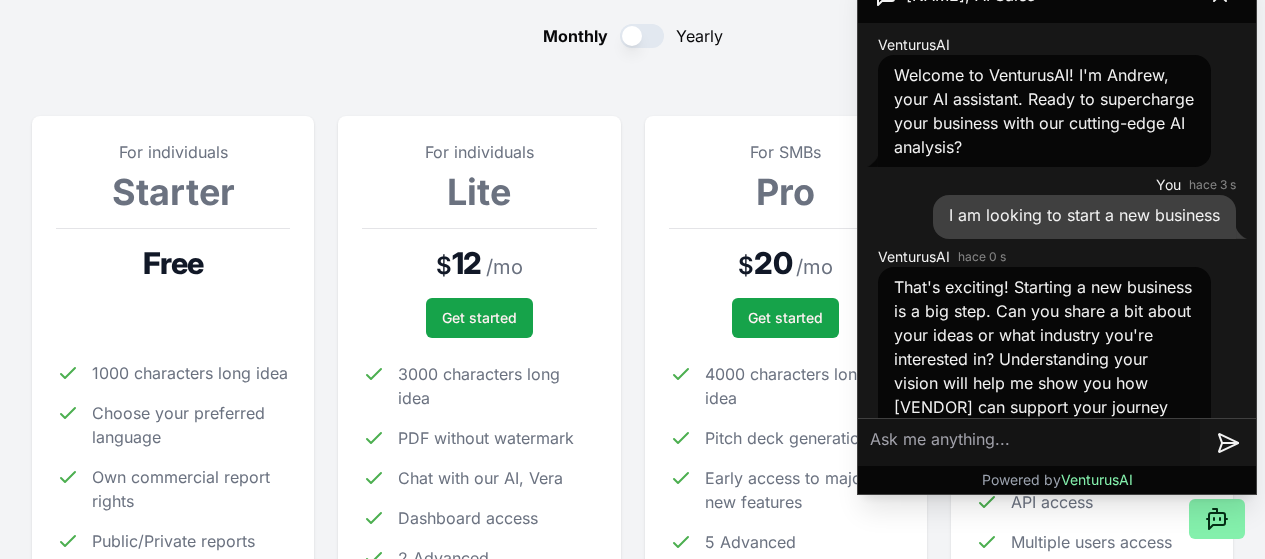 click at bounding box center (1029, 443) 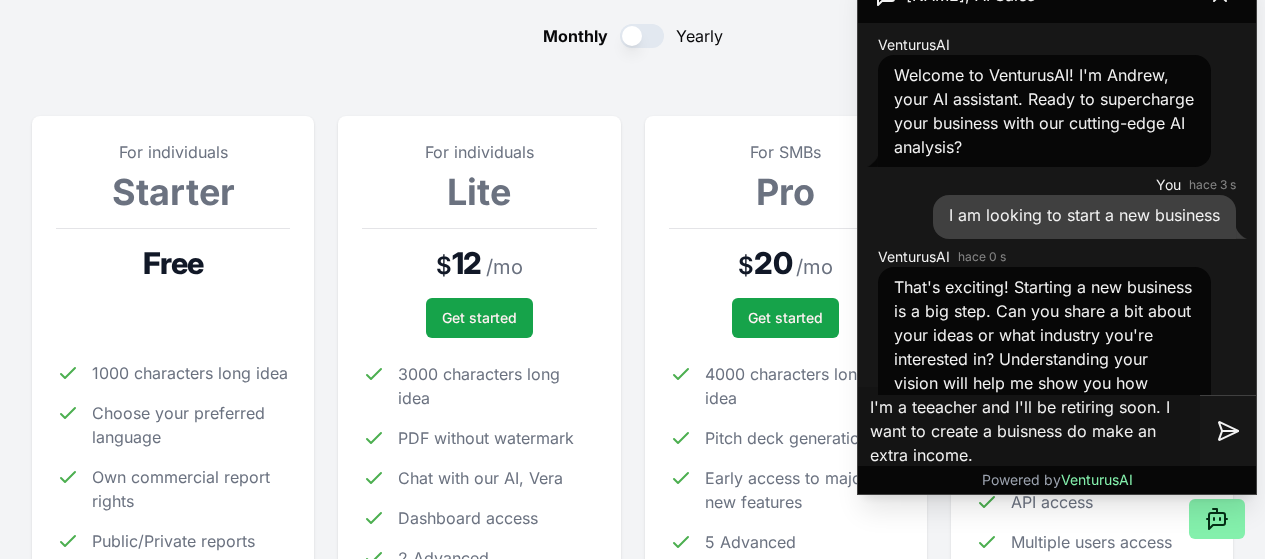 click on "I'm a teeacher and I'll be retiring soon. I want to create a buisness do make an extra income." at bounding box center (1029, 431) 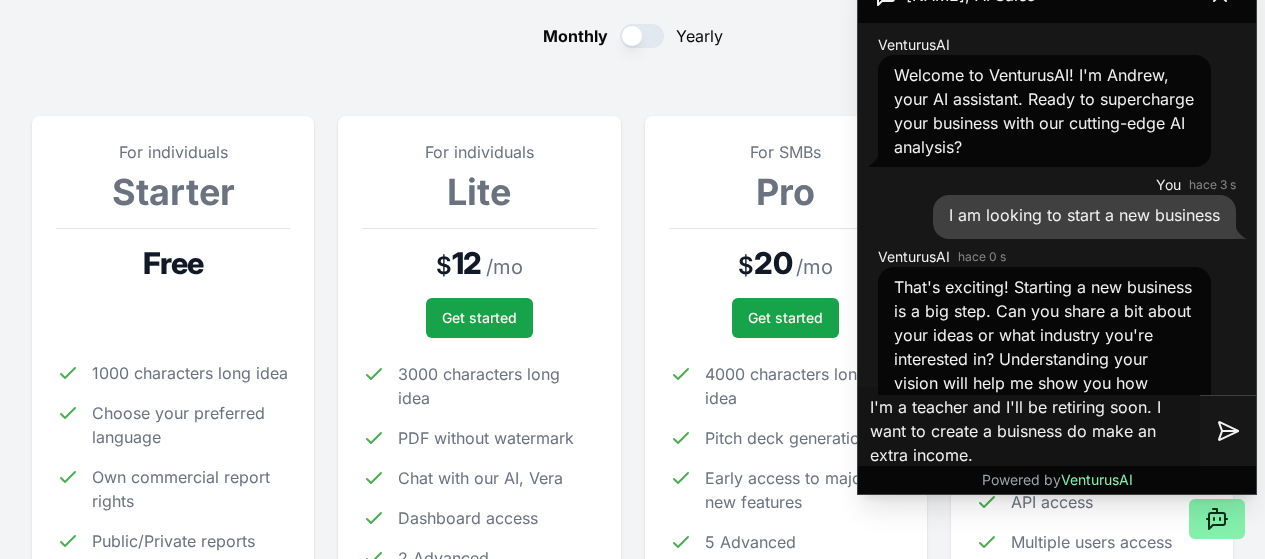 click on "I'm a teacher and I'll be retiring soon. I want to create a buisness do make an extra income." at bounding box center (1029, 431) 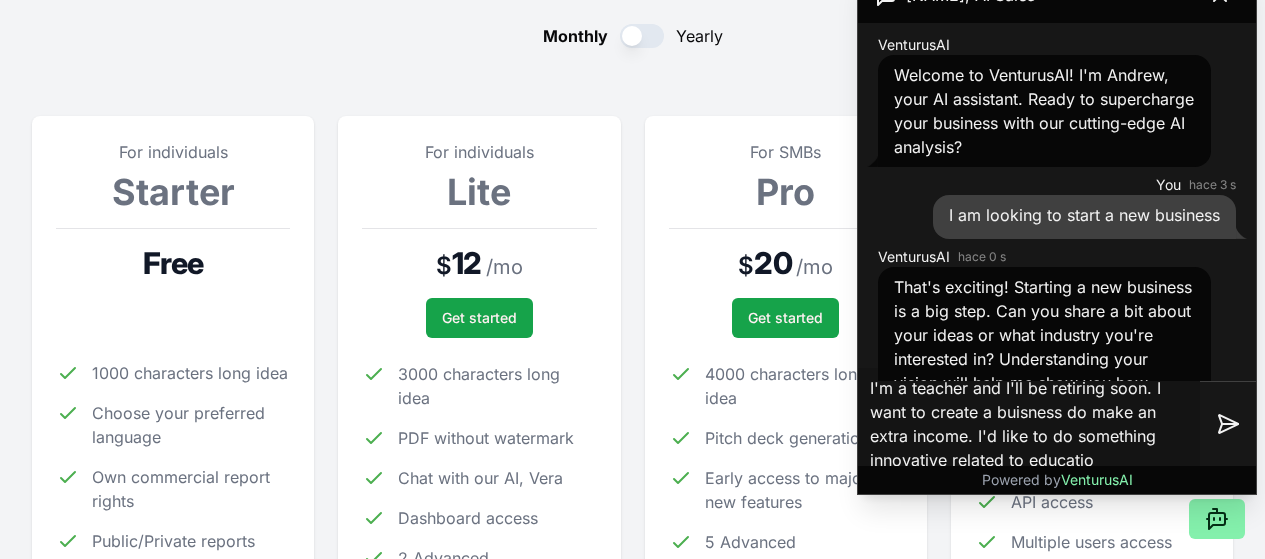 type on "I'm a teacher and I'll be retiring soon. I want to create a buisness do make an extra income. I'd like to do something innovative related to education" 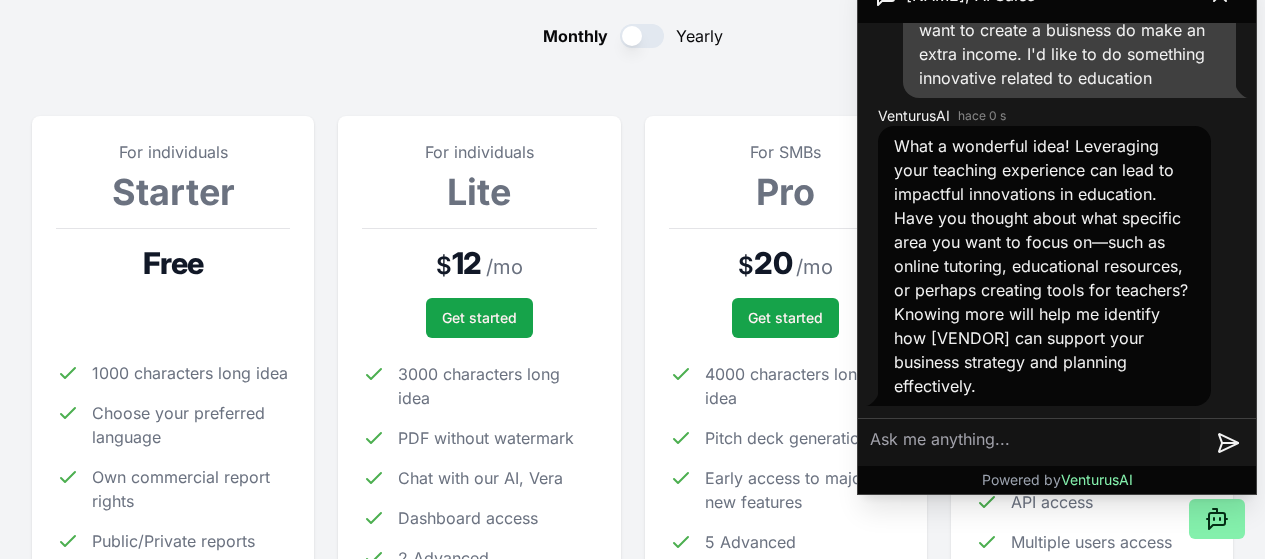 scroll, scrollTop: 517, scrollLeft: 0, axis: vertical 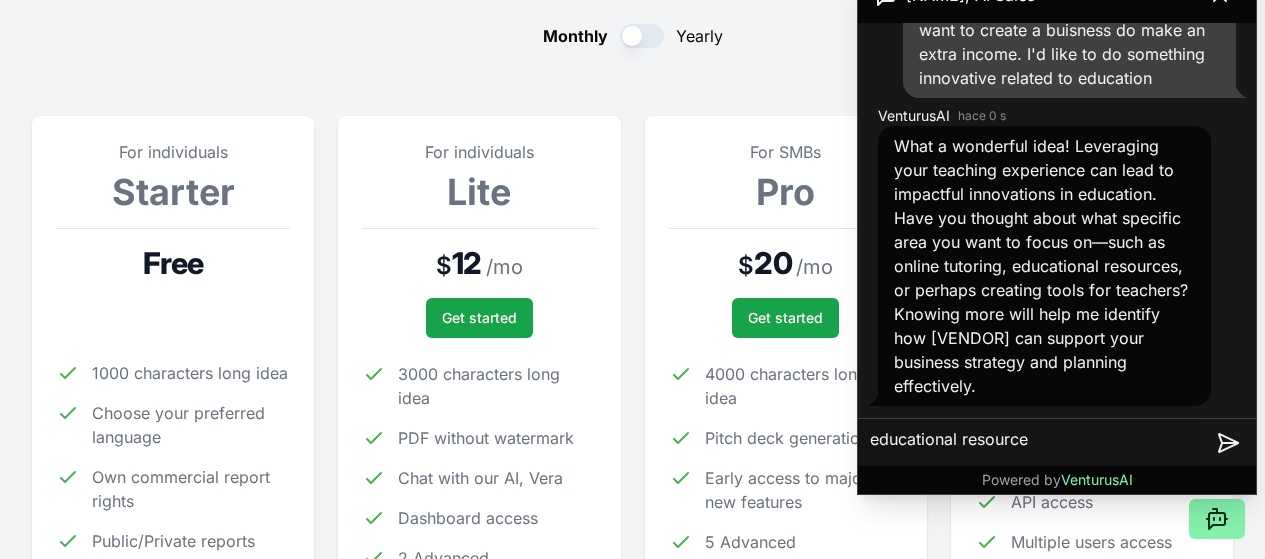 type on "educational resources" 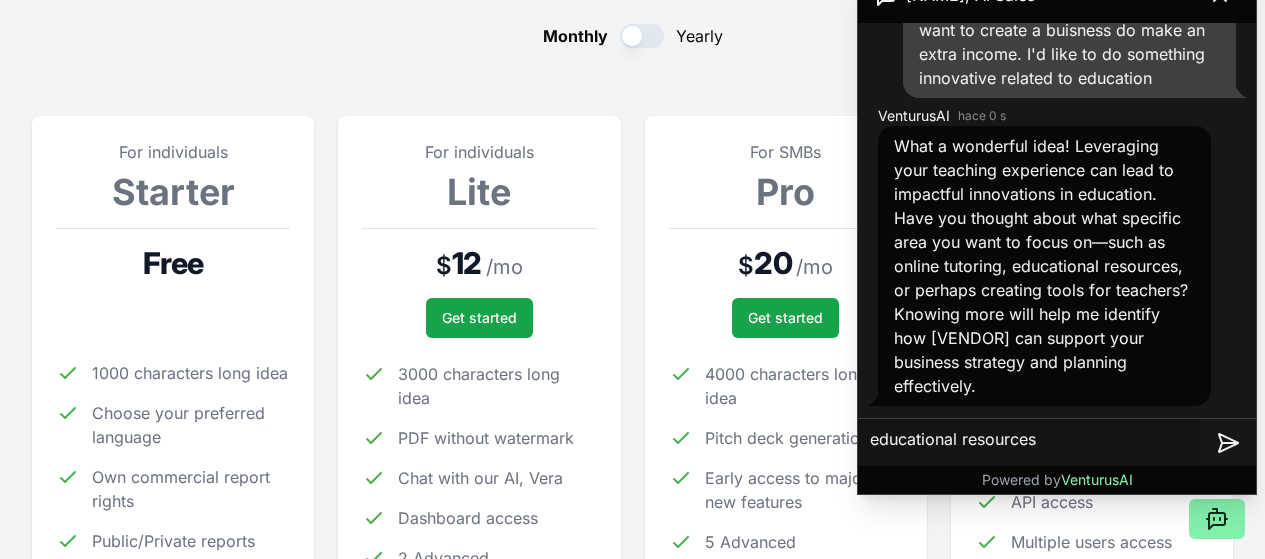 type 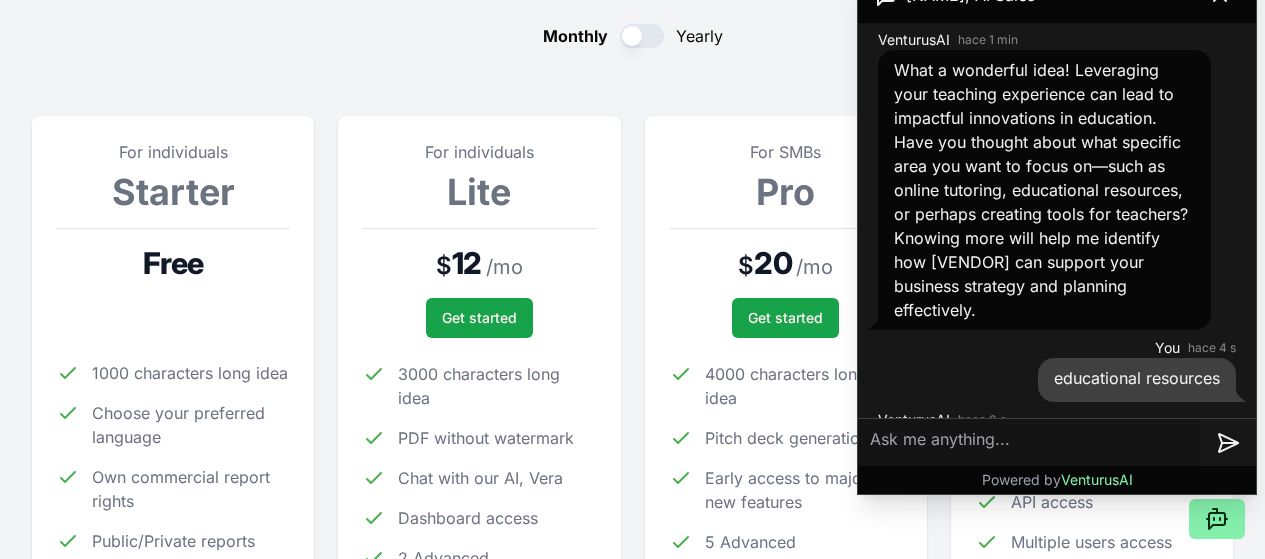 scroll, scrollTop: 469, scrollLeft: 0, axis: vertical 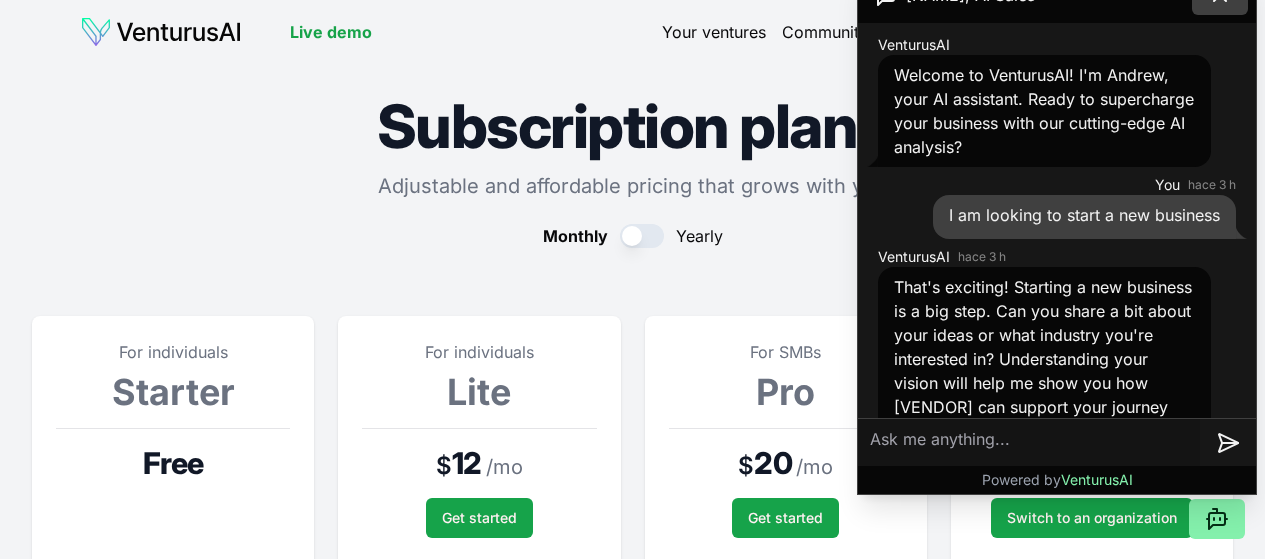 click 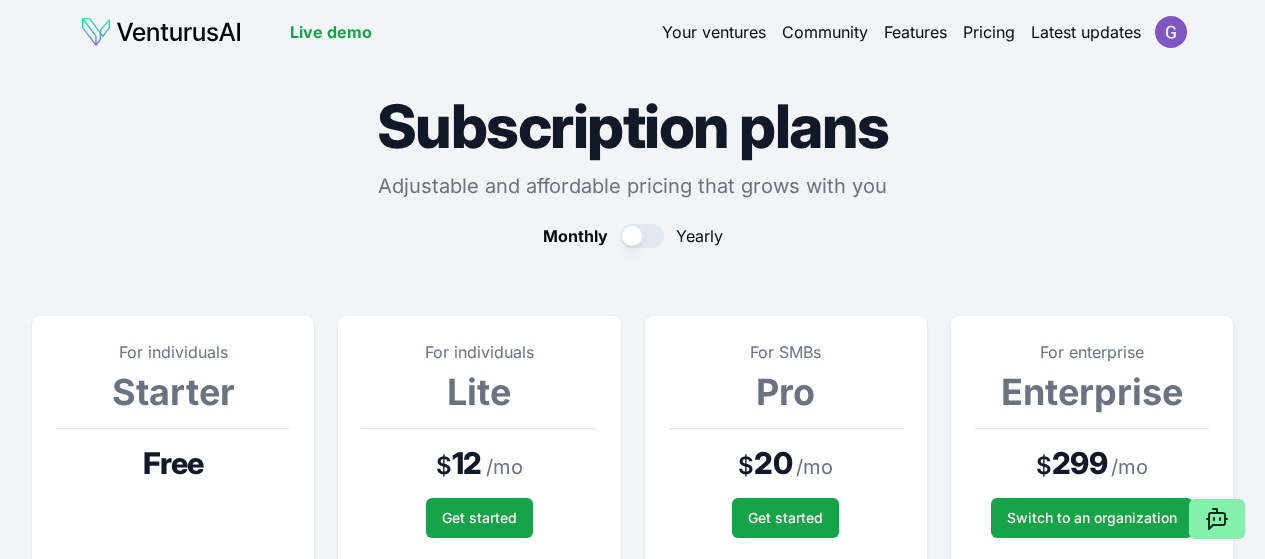 click at bounding box center [161, 32] 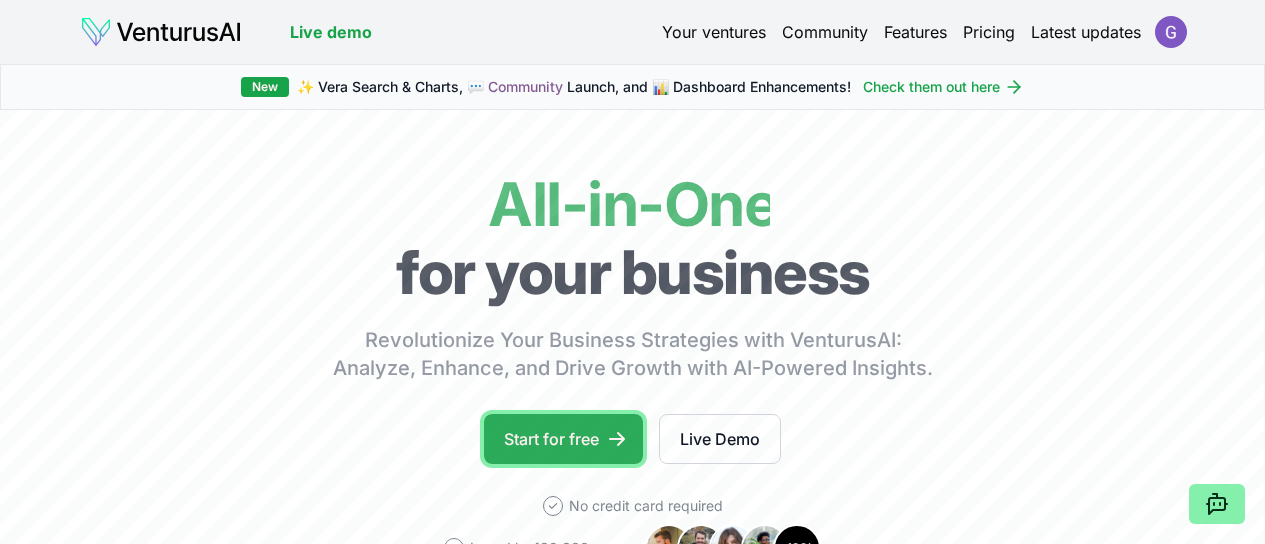 click on "Start for free" at bounding box center [563, 439] 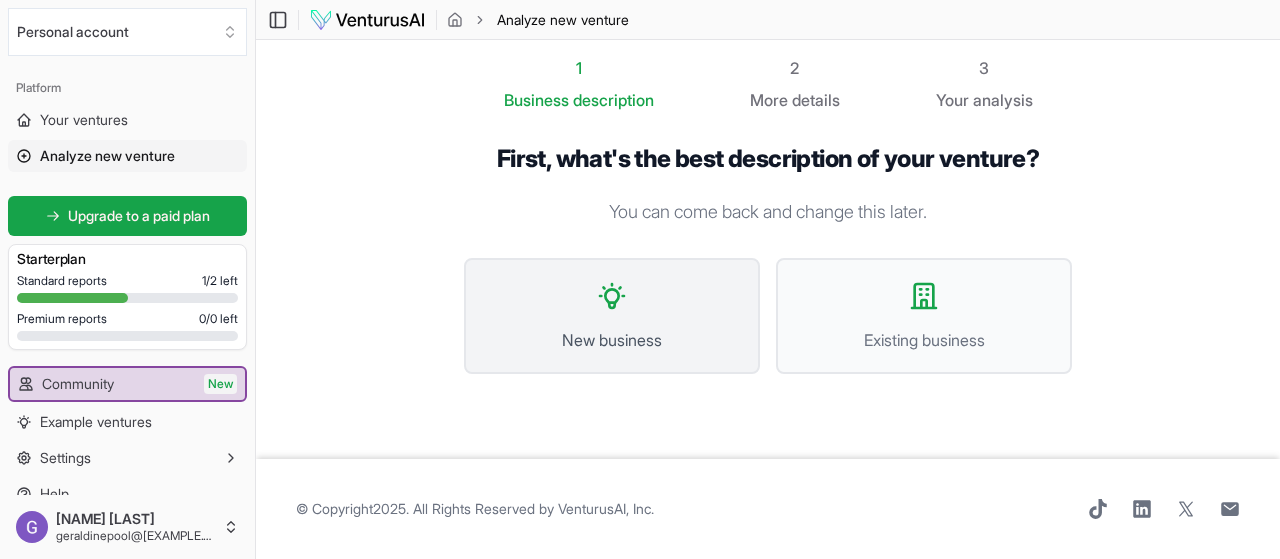 click 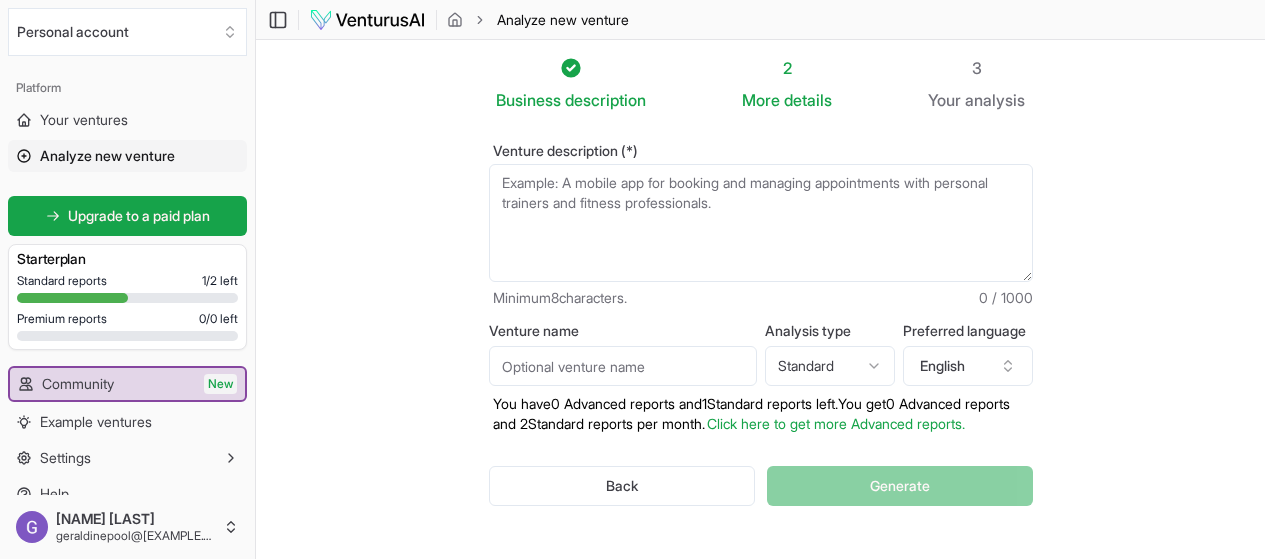 click on "Venture description (*)" at bounding box center [761, 223] 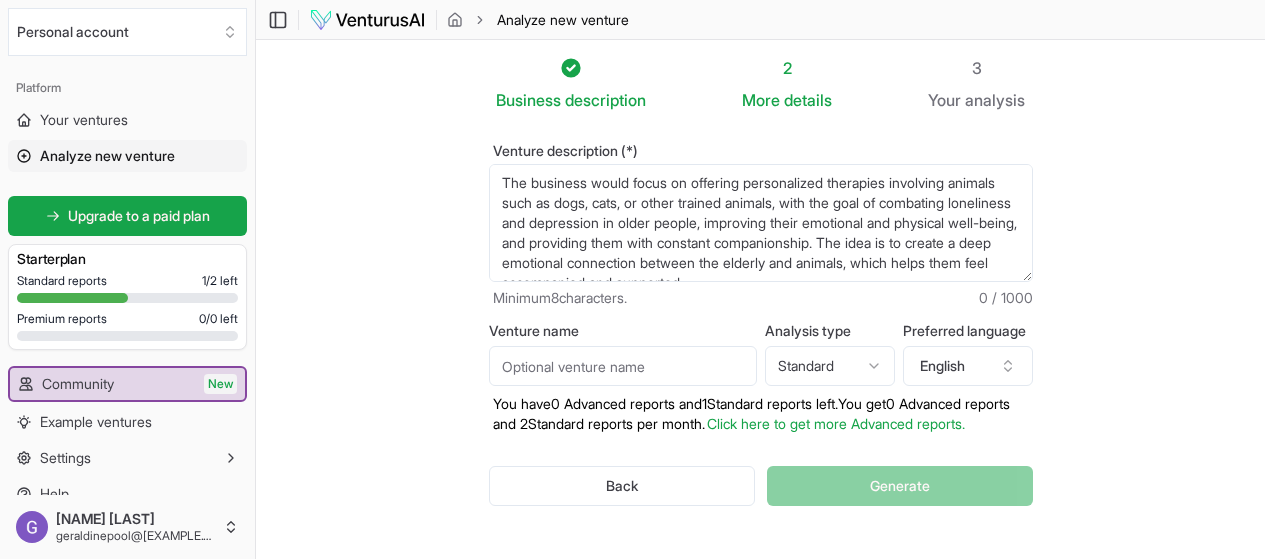 scroll, scrollTop: 10, scrollLeft: 0, axis: vertical 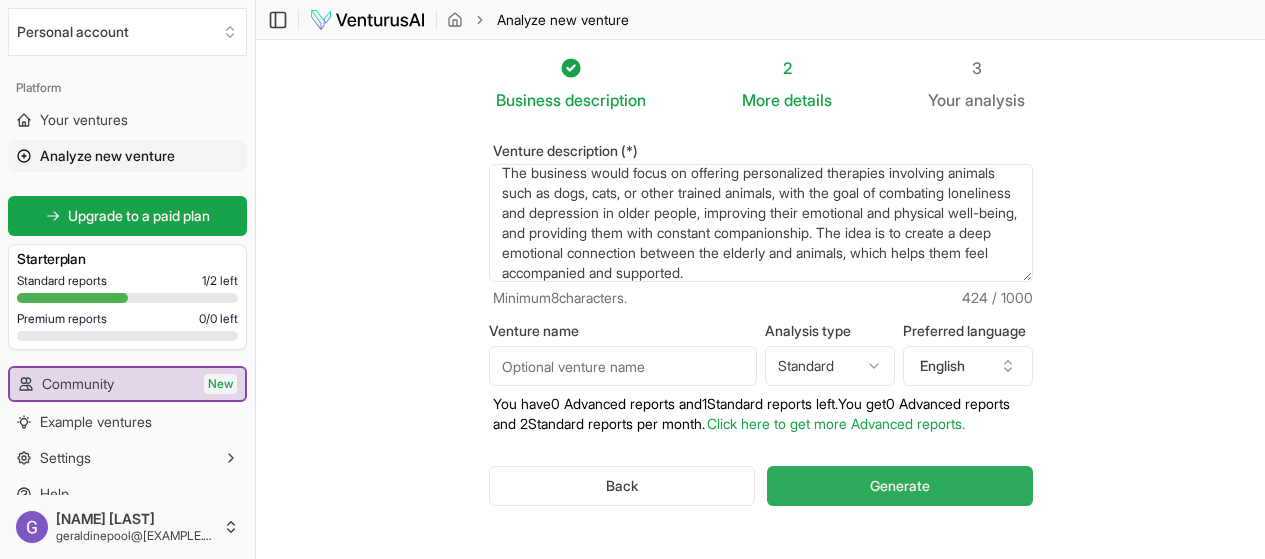 type on "The business would focus on offering personalized therapies involving animals such as dogs, cats, or other trained animals, with the goal of combating loneliness and depression in older people, improving their emotional and physical well-being, and providing them with constant companionship. The idea is to create a deep emotional connection between the elderly and animals, which helps them feel accompanied and supported." 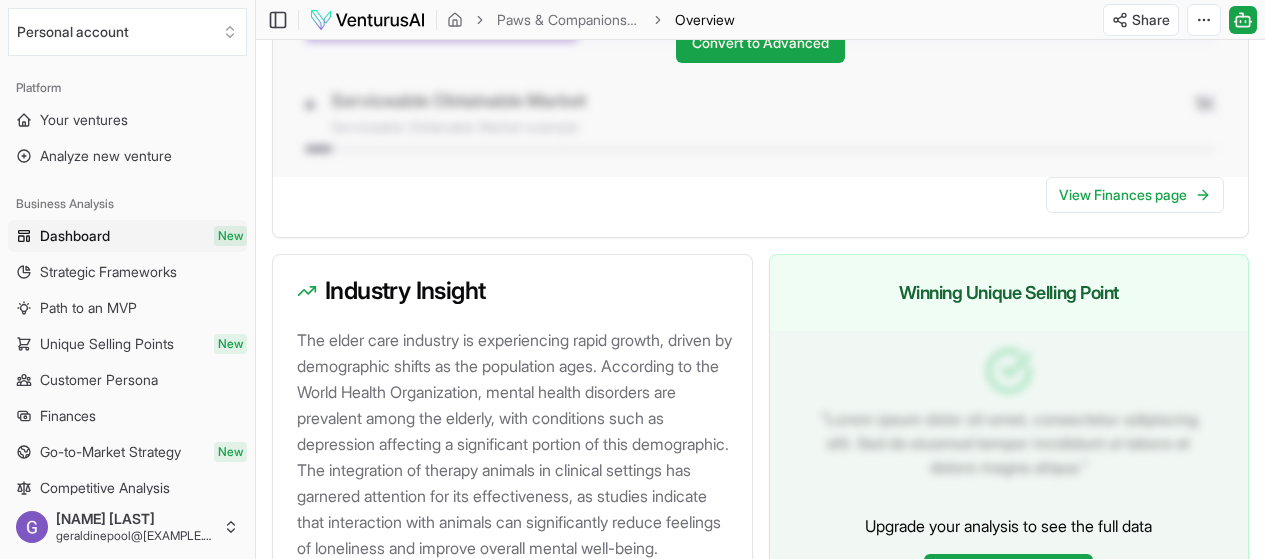scroll, scrollTop: 1960, scrollLeft: 0, axis: vertical 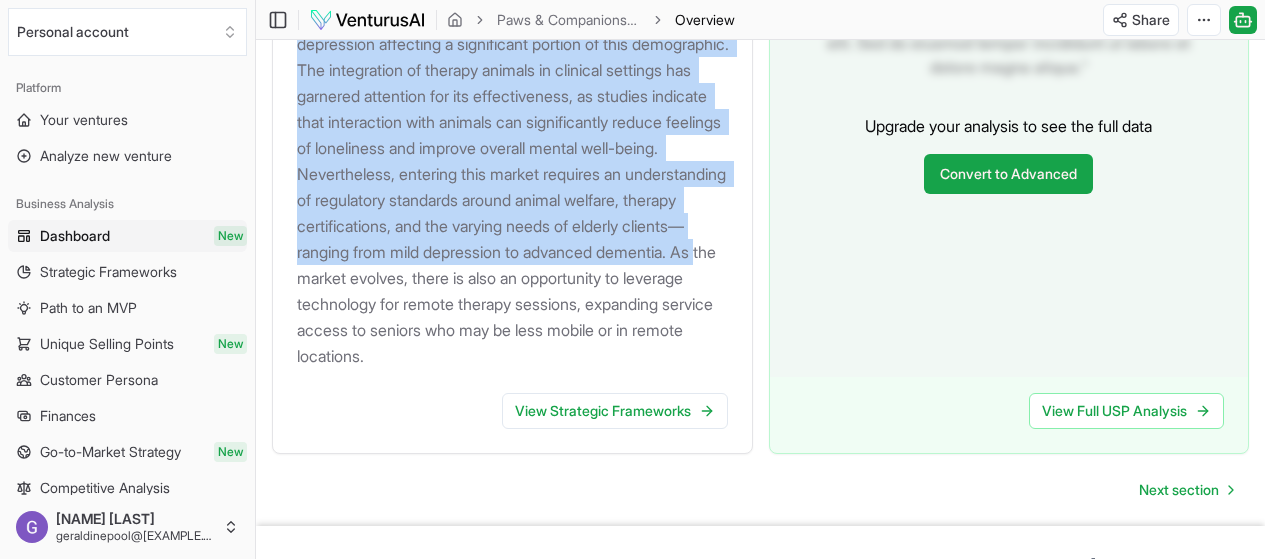 drag, startPoint x: 300, startPoint y: 275, endPoint x: 583, endPoint y: 316, distance: 285.95453 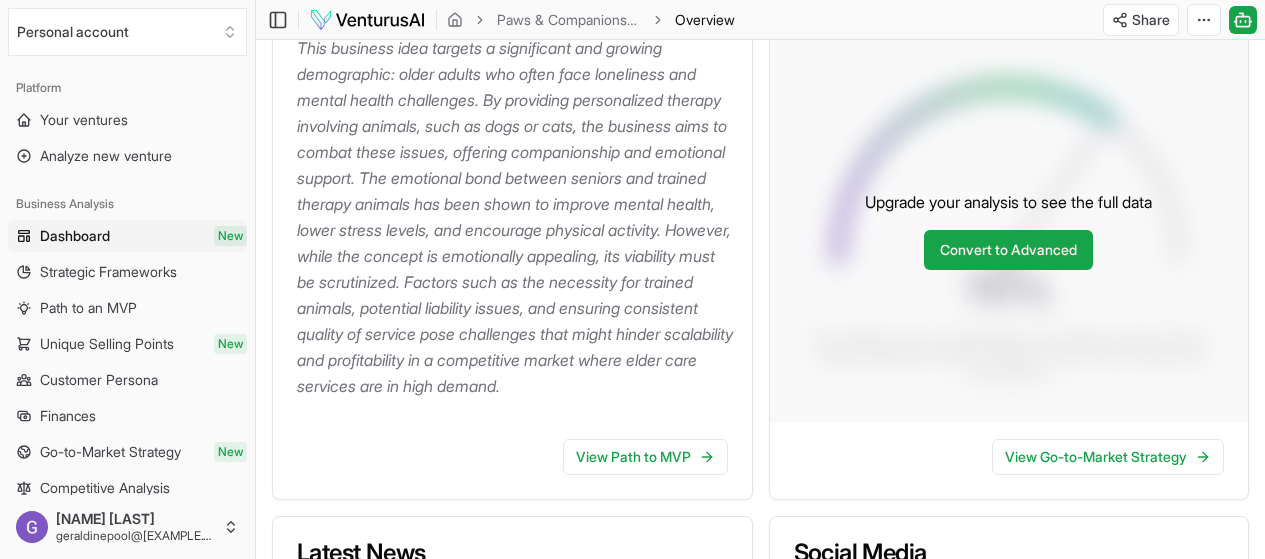 scroll, scrollTop: 160, scrollLeft: 0, axis: vertical 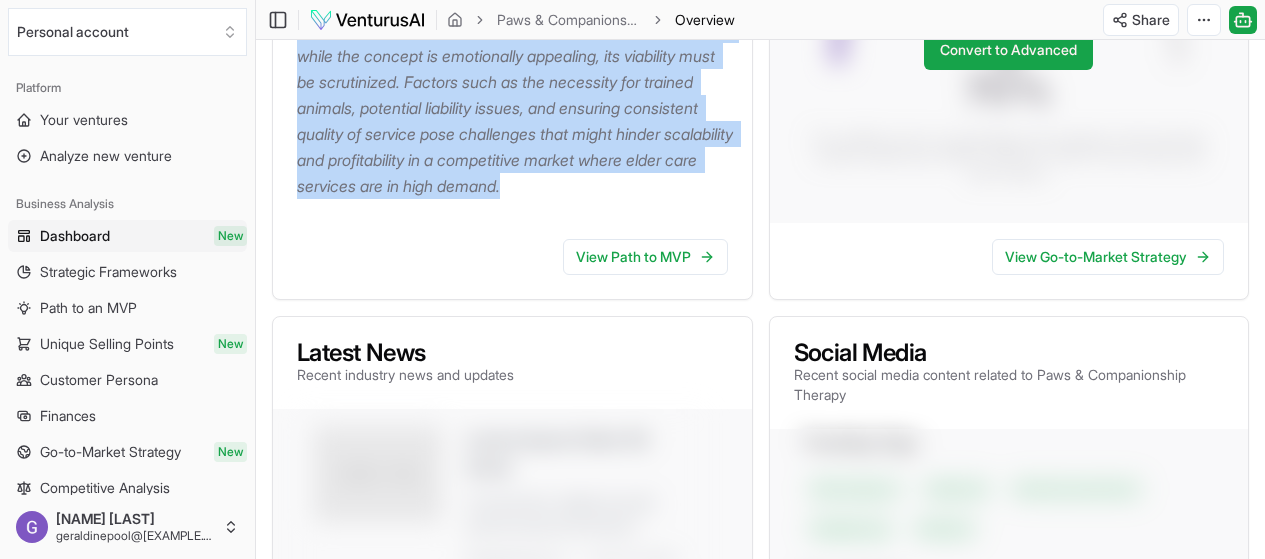 drag, startPoint x: 302, startPoint y: 254, endPoint x: 597, endPoint y: 223, distance: 296.62433 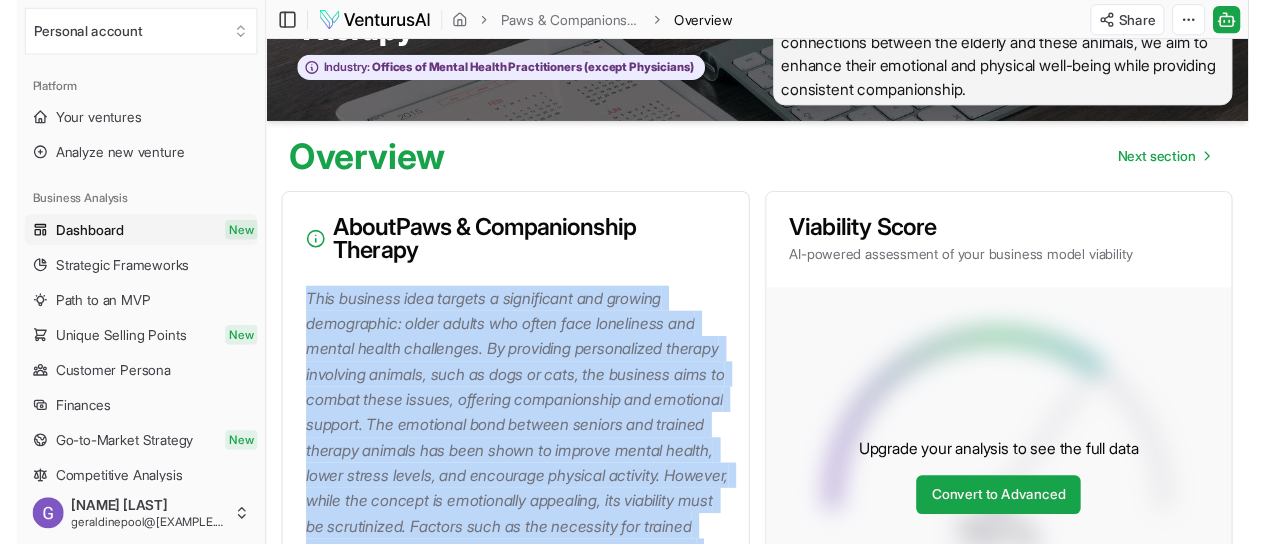 scroll, scrollTop: 0, scrollLeft: 0, axis: both 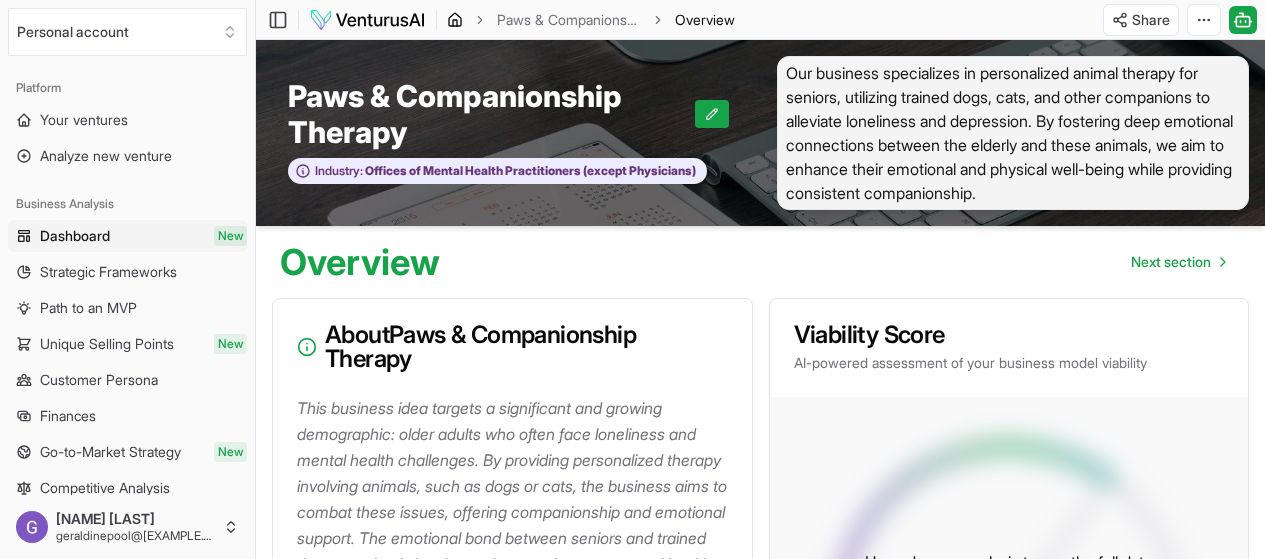 click on "Paws & Companionship Therapy Overview" at bounding box center (591, 20) 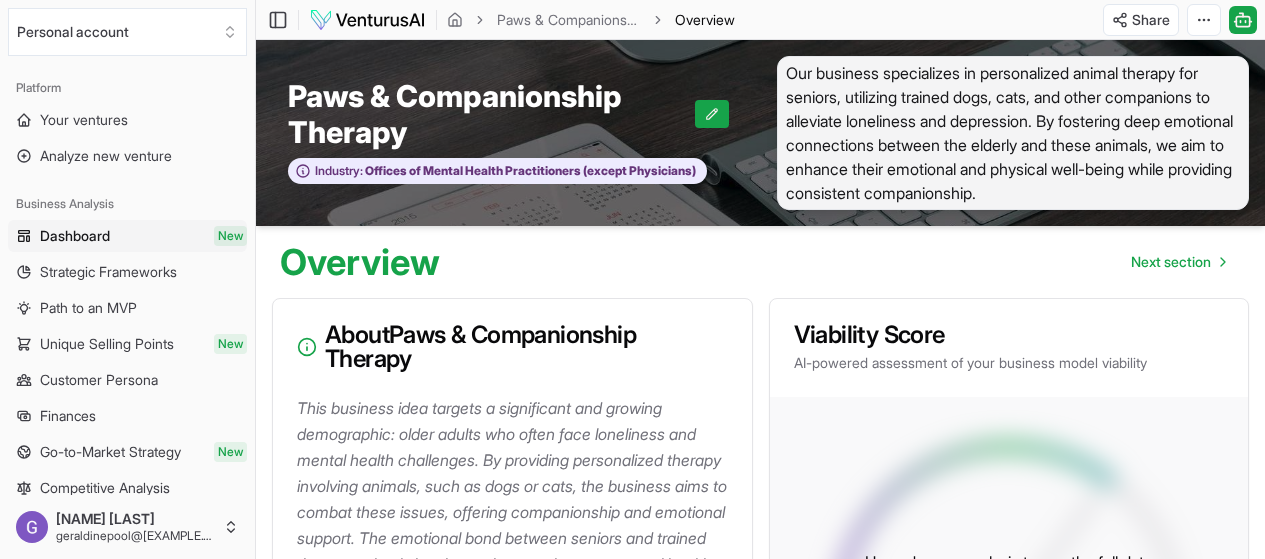 click at bounding box center [367, 20] 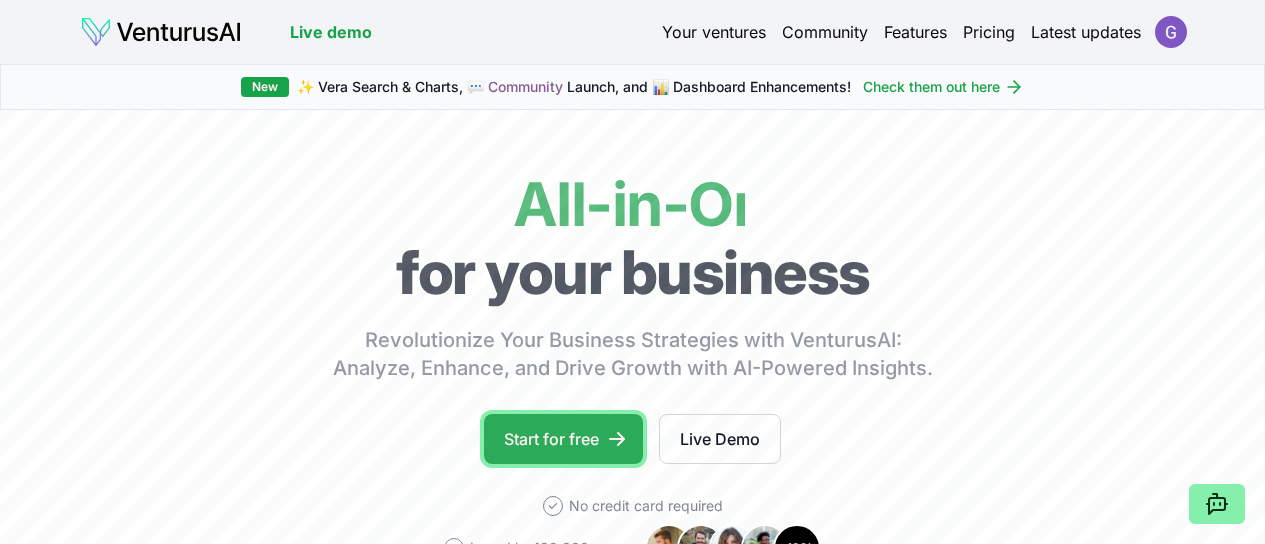 click on "Start for free" at bounding box center (563, 439) 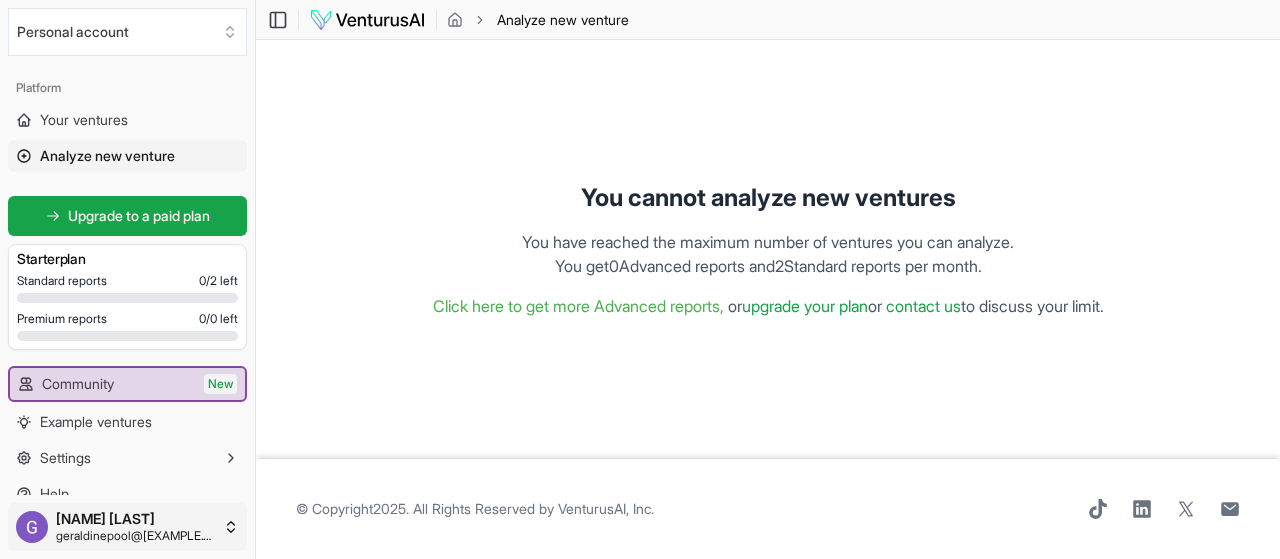 click on "We value your privacy We use cookies to enhance your browsing experience, serve personalized ads or content, and analyze our traffic. By clicking "Accept All", you consent to our use of cookies. Customize    Accept All Customize Consent Preferences   We use cookies to help you navigate efficiently and perform certain functions. You will find detailed information about all cookies under each consent category below. The cookies that are categorized as "Necessary" are stored on your browser as they are essential for enabling the basic functionalities of the site. ...  Show more Necessary Always Active Necessary cookies are required to enable the basic features of this site, such as providing secure log-in or adjusting your consent preferences. These cookies do not store any personally identifiable data. Cookie cookieyes-consent Duration 1 year Description Cookie __cf_bm Duration 1 hour Description This cookie, set by Cloudflare, is used to support Cloudflare Bot Management.  Cookie _cfuvid Duration session lidc" at bounding box center [640, 279] 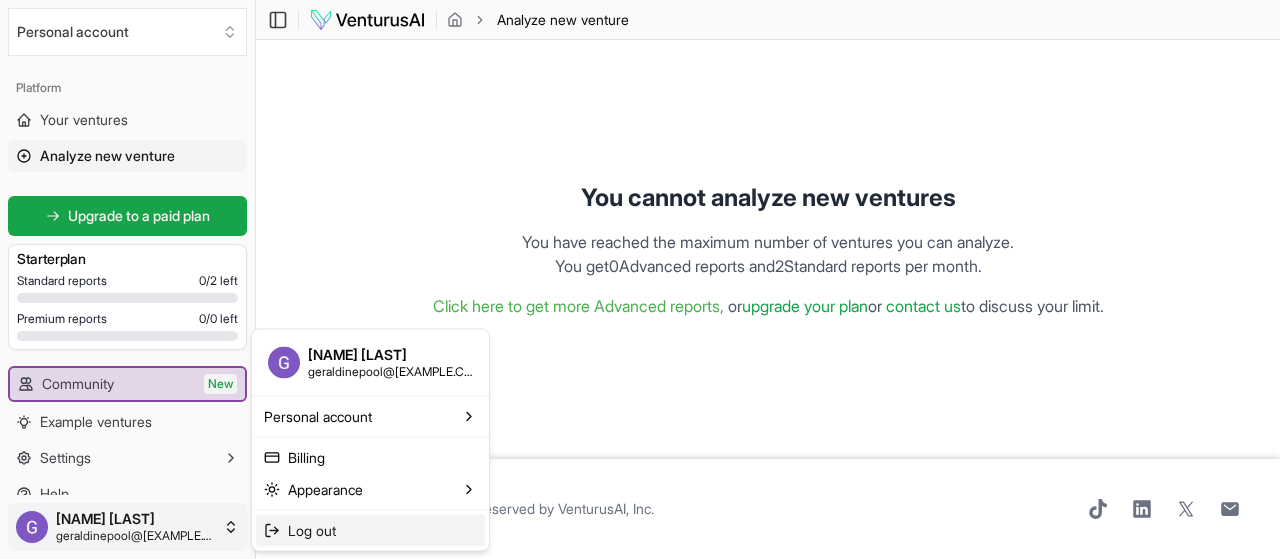 click on "Log out" at bounding box center [312, 530] 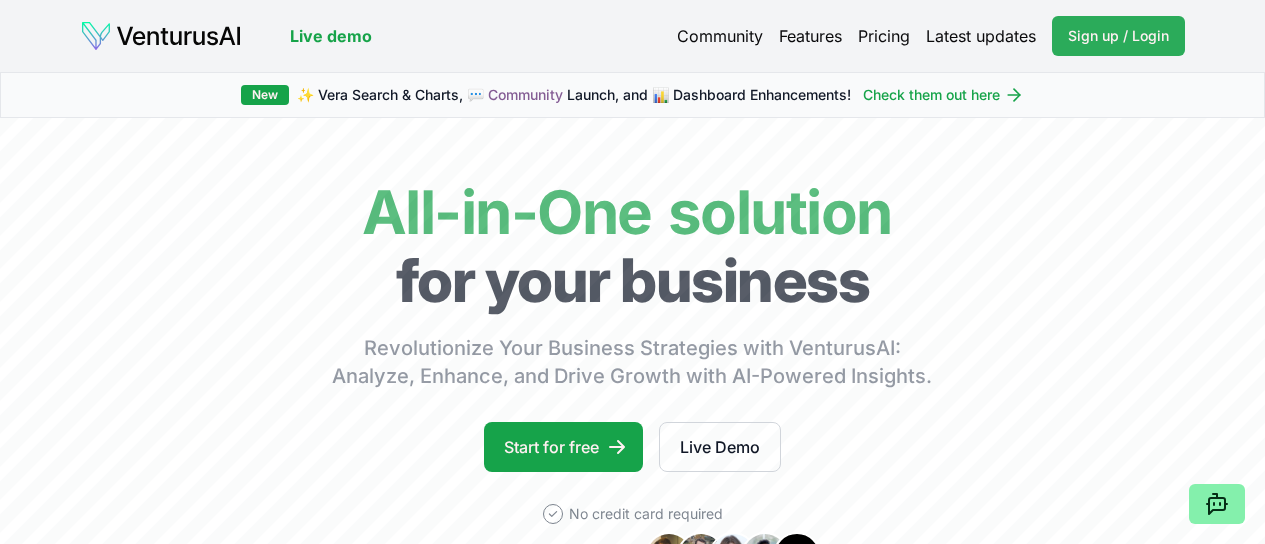 click on "Sign up / Login" at bounding box center (1118, 36) 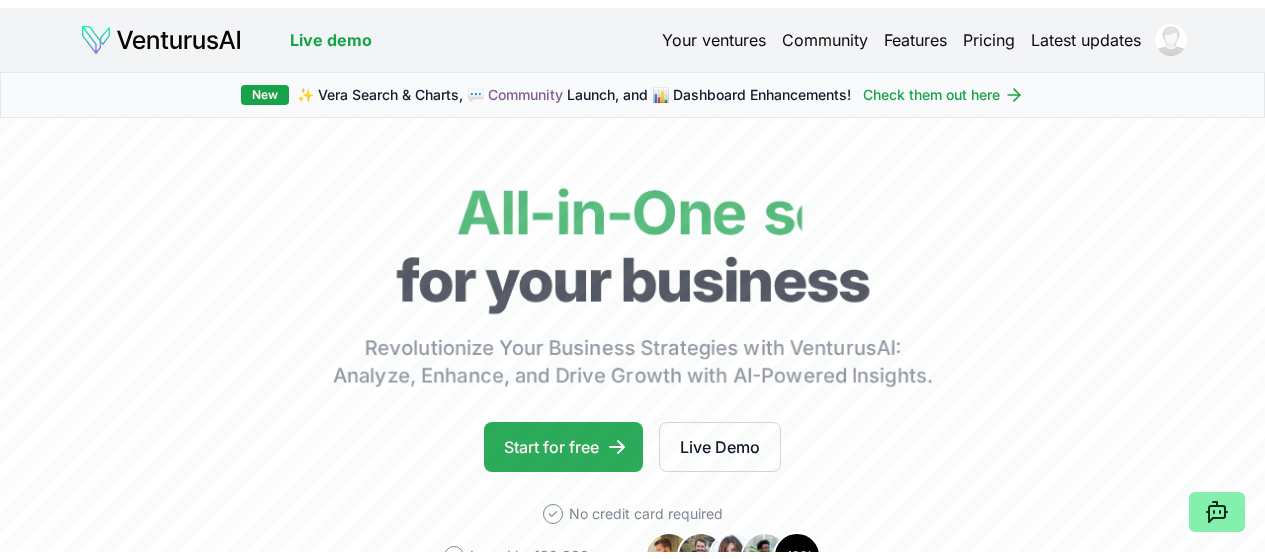 scroll, scrollTop: 0, scrollLeft: 0, axis: both 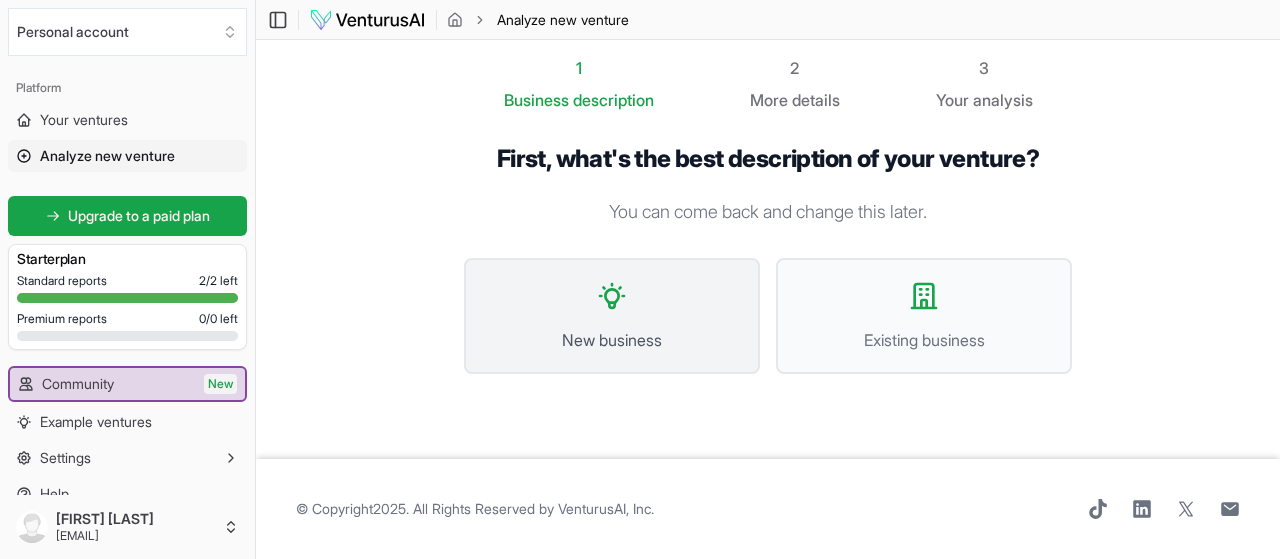 click on "New business" at bounding box center [612, 316] 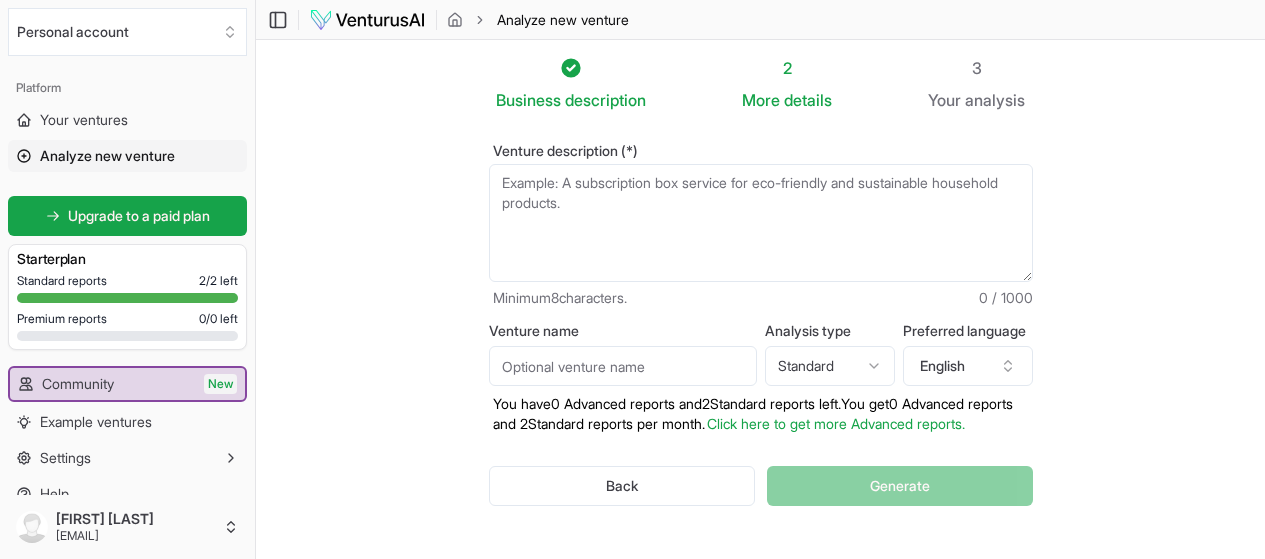 click on "Venture description (*)" at bounding box center (761, 223) 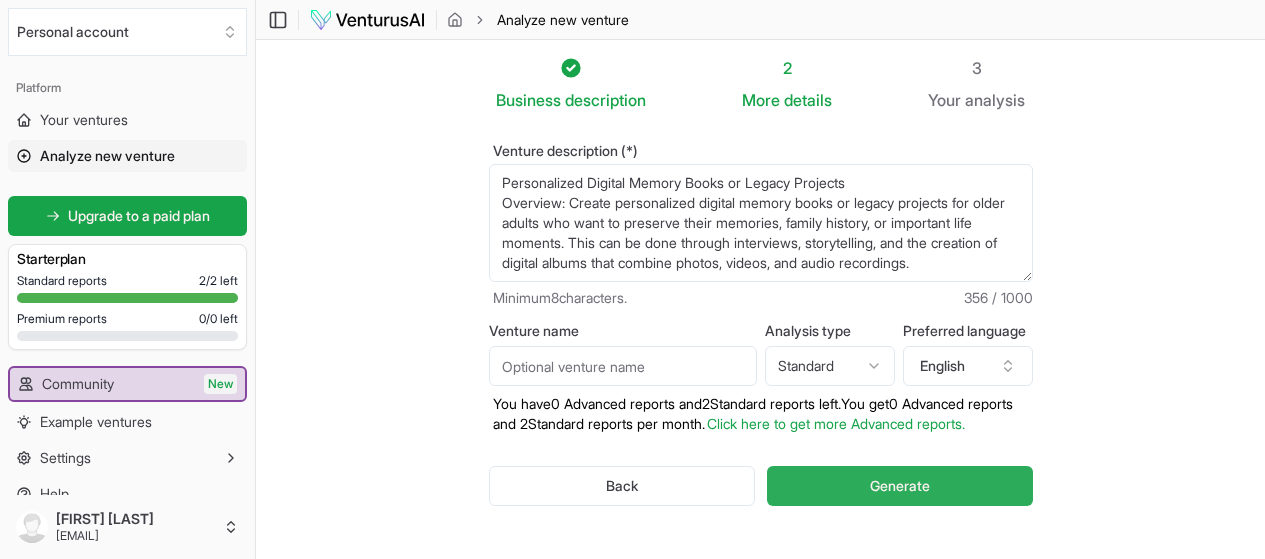 type on "Personalized Digital Memory Books or Legacy Projects
Overview: Create personalized digital memory books or legacy projects for older adults who want to preserve their memories, family history, or important life moments. This can be done through interviews, storytelling, and the creation of digital albums that combine photos, videos, and audio recordings." 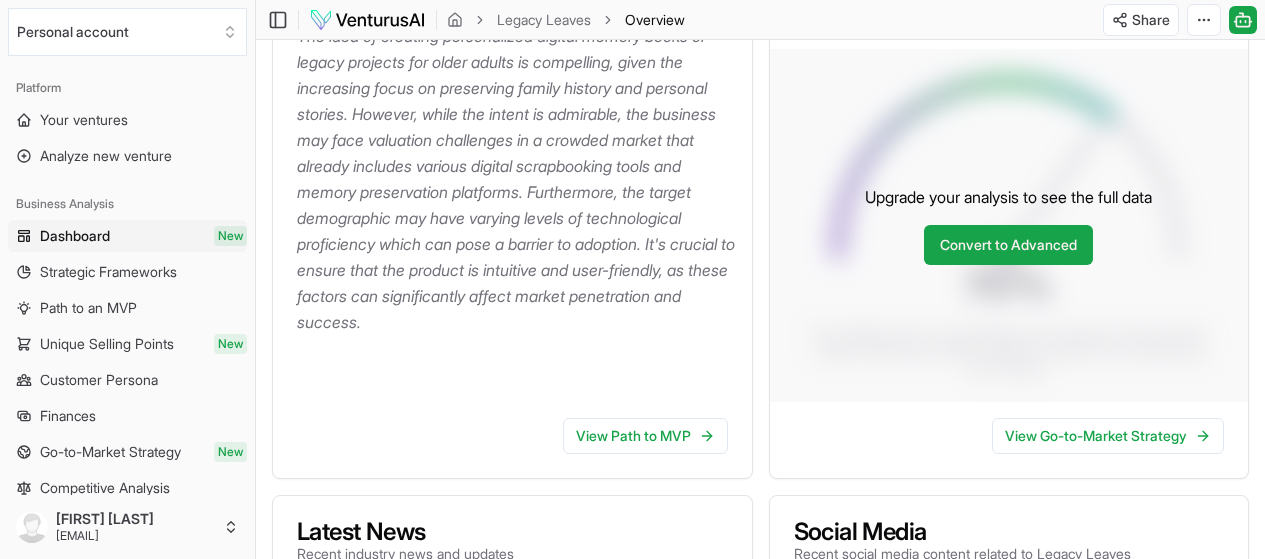scroll, scrollTop: 100, scrollLeft: 0, axis: vertical 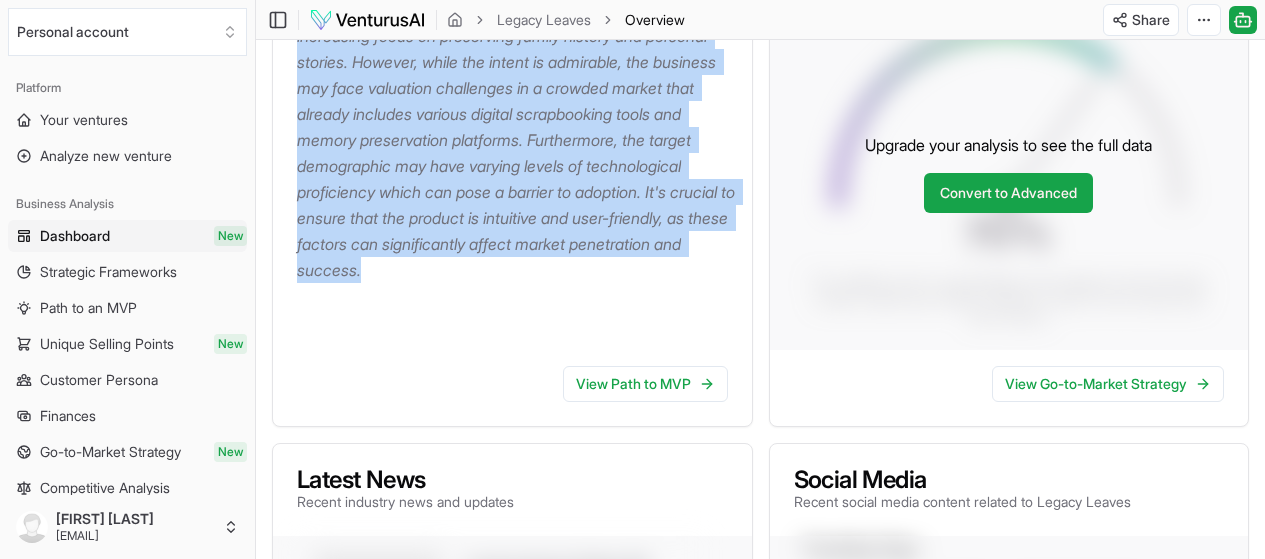 drag, startPoint x: 298, startPoint y: 293, endPoint x: 588, endPoint y: 319, distance: 291.16318 